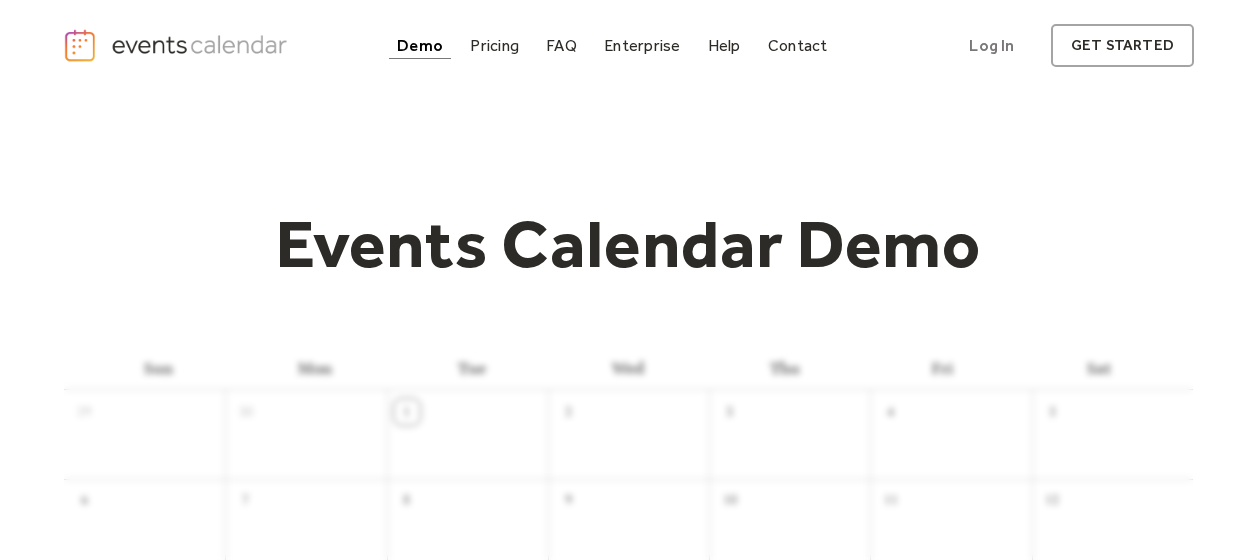 scroll, scrollTop: 0, scrollLeft: 0, axis: both 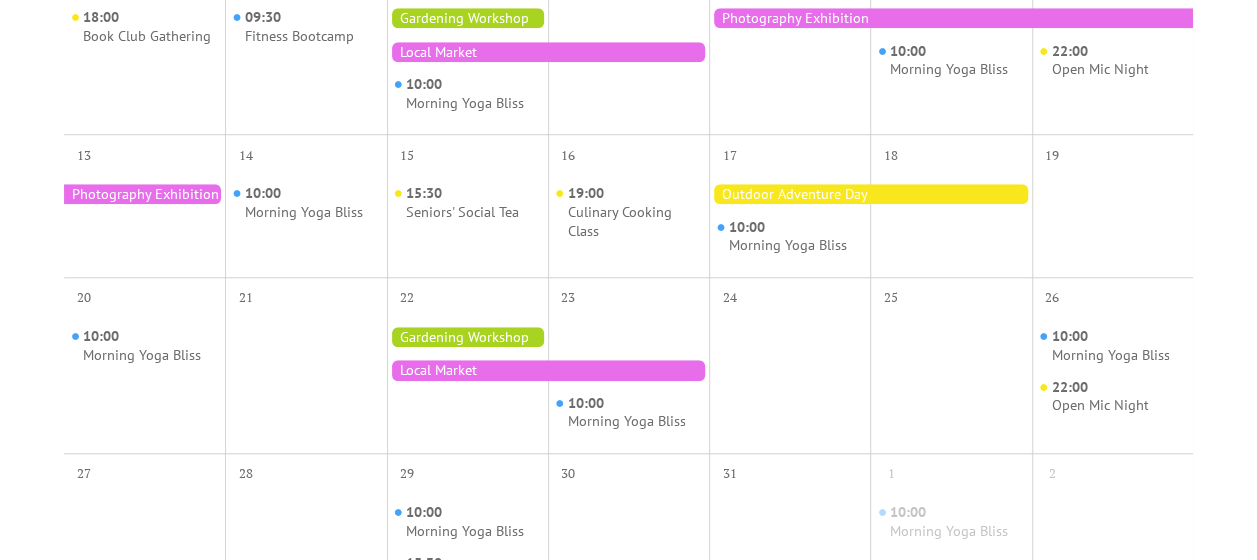 click at bounding box center (870, 194) 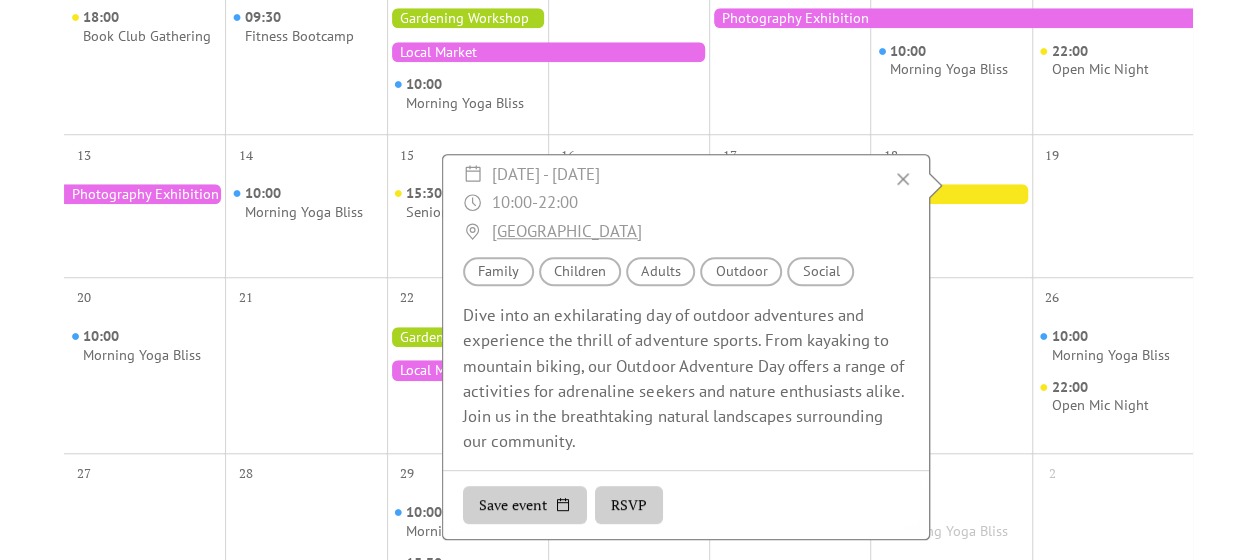 scroll, scrollTop: 0, scrollLeft: 0, axis: both 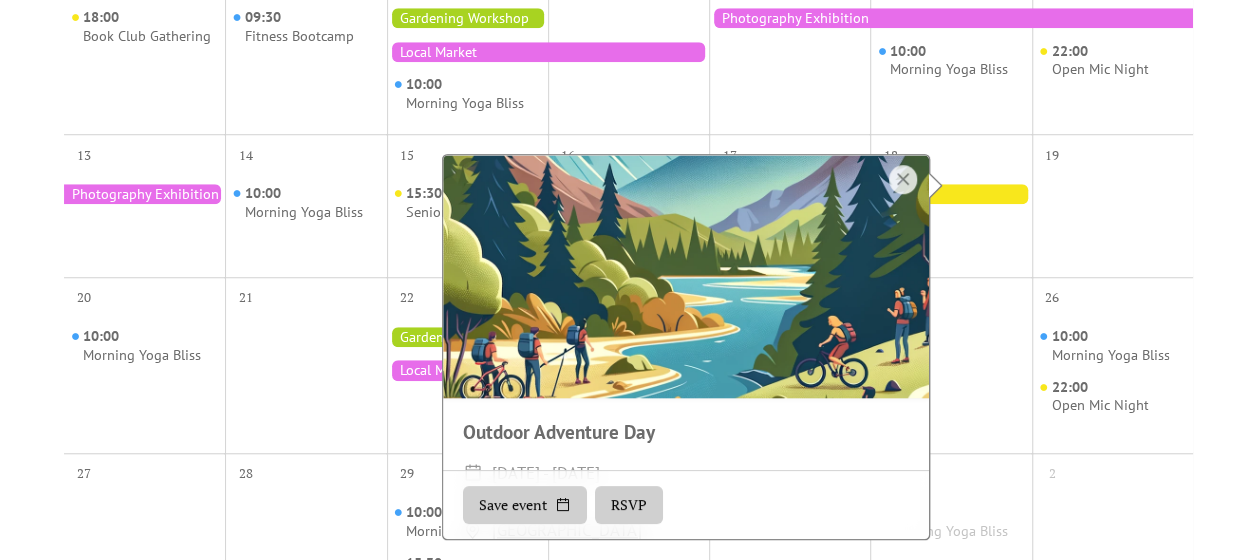 click on "29 10:00 Morning Yoga Bliss 30 1 15:30 Seniors' Social Tea 2 10:00 Morning Yoga Bliss 3 4 5 10:00 Morning Yoga Bliss 6 18:00 Book Club Gathering 7 09:30 Fitness Bootcamp 8 10:00 Morning Yoga Bliss 9 10 11 10:00 Morning Yoga Bliss 12 22:00 Open Mic Night 13 14 10:00 Morning Yoga Bliss 15 15:30 Seniors' Social Tea 16 19:00 Culinary Cooking Class 17 10:00 Morning Yoga Bliss 18 19 20 10:00 Morning Yoga Bliss 21 22 23 10:00 Morning Yoga Bliss 24 25 26 10:00 Morning Yoga Bliss 22:00 Open Mic Night 27 28 29 10:00 Morning Yoga Bliss 15:30 Seniors' Social Tea 30 31 1 10:00 Morning Yoga Bliss 2 3 18:00 Book Club Gathering 4 09:30 Fitness Bootcamp 10:00 Morning Yoga Bliss 5 6 7 10:00 Morning Yoga Bliss 8 9 22:00 Open Mic Night" at bounding box center [628, 301] 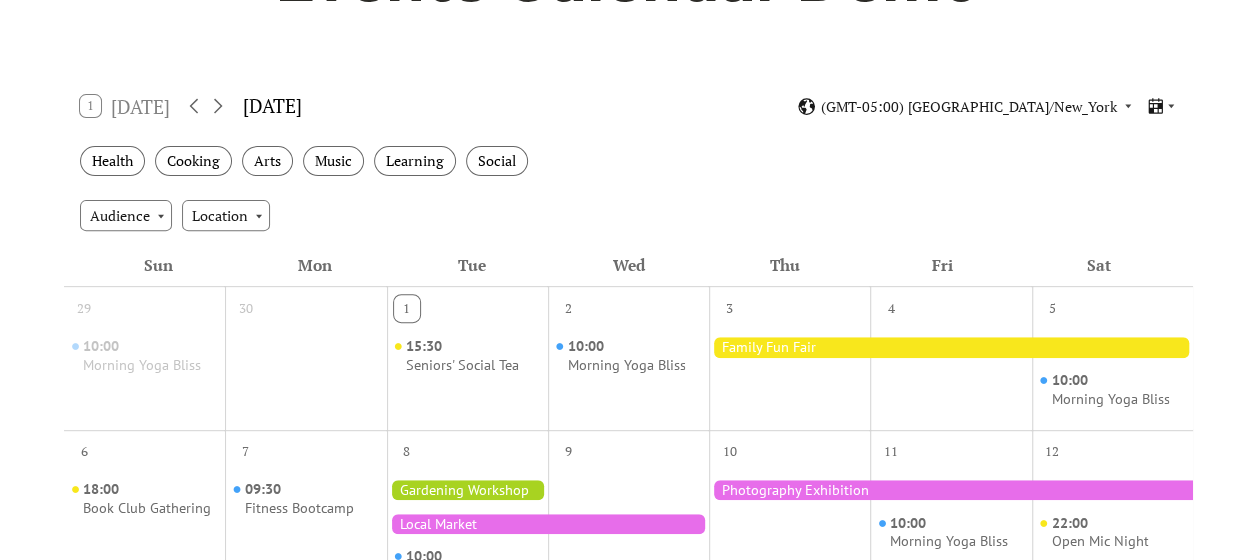 scroll, scrollTop: 263, scrollLeft: 0, axis: vertical 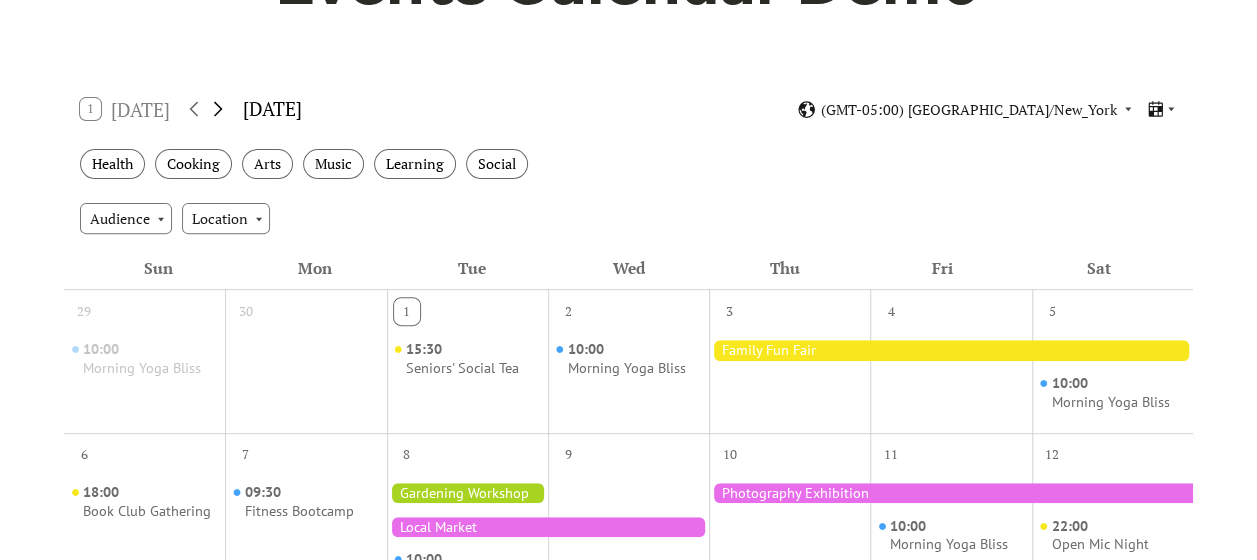 click 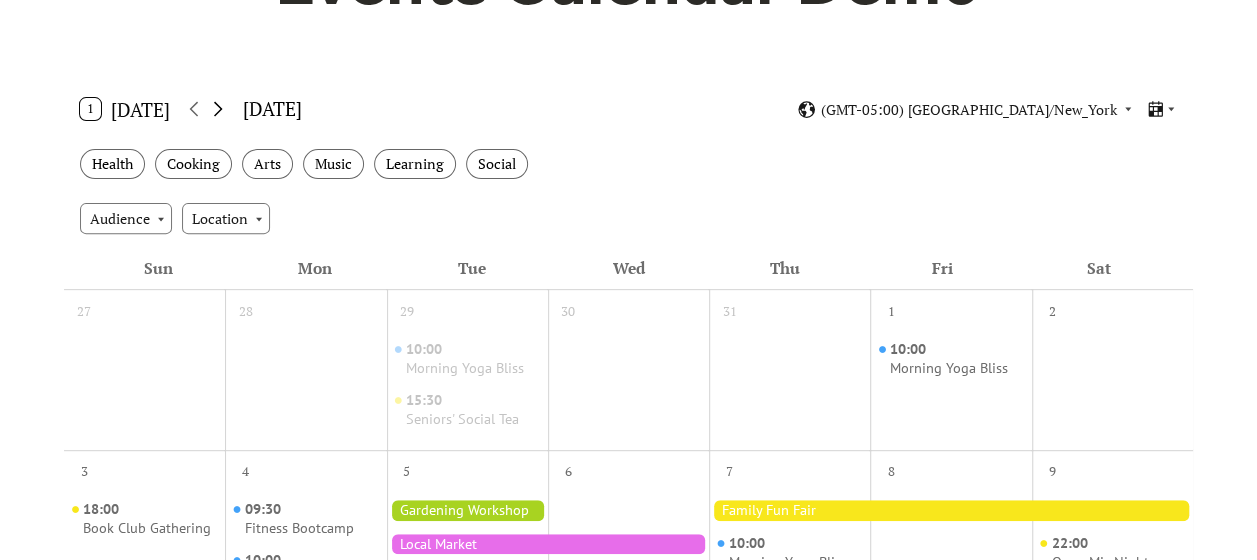 click 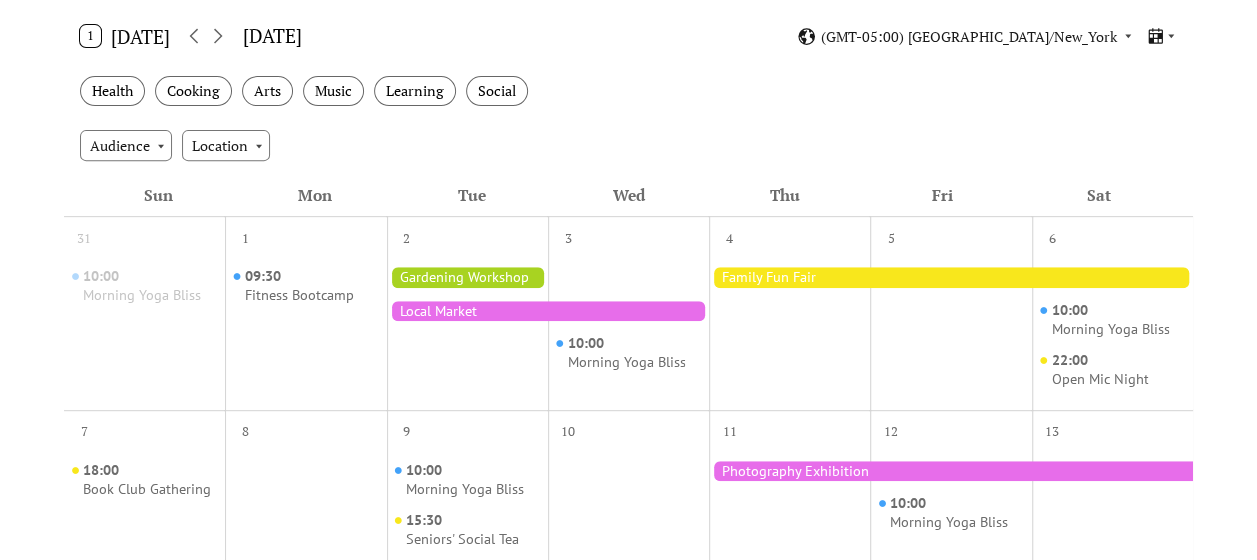 scroll, scrollTop: 337, scrollLeft: 0, axis: vertical 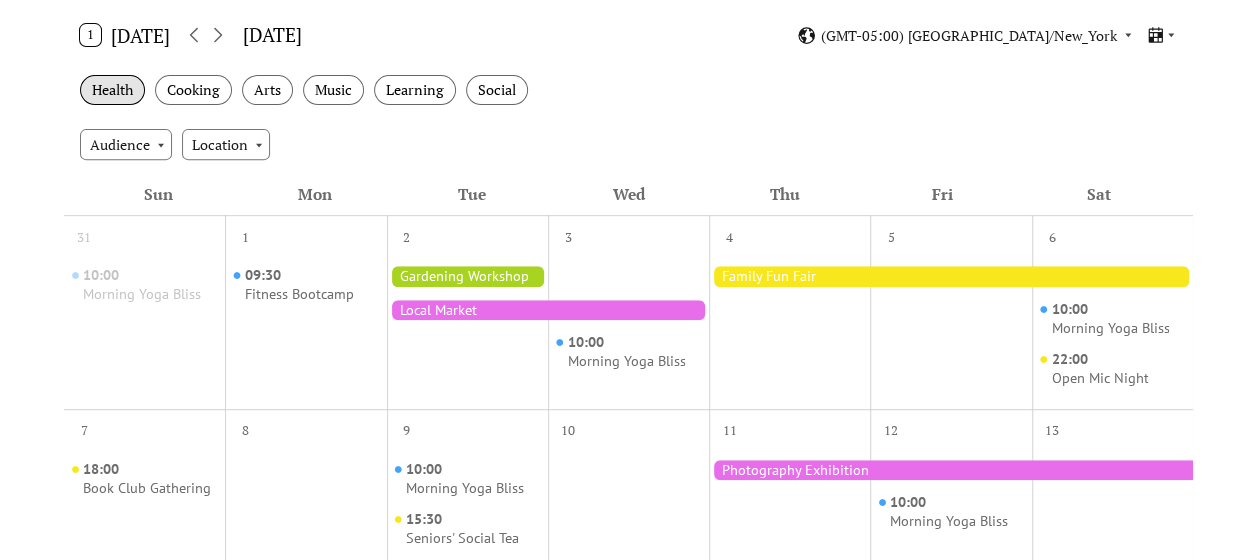 click on "Health" at bounding box center (112, 90) 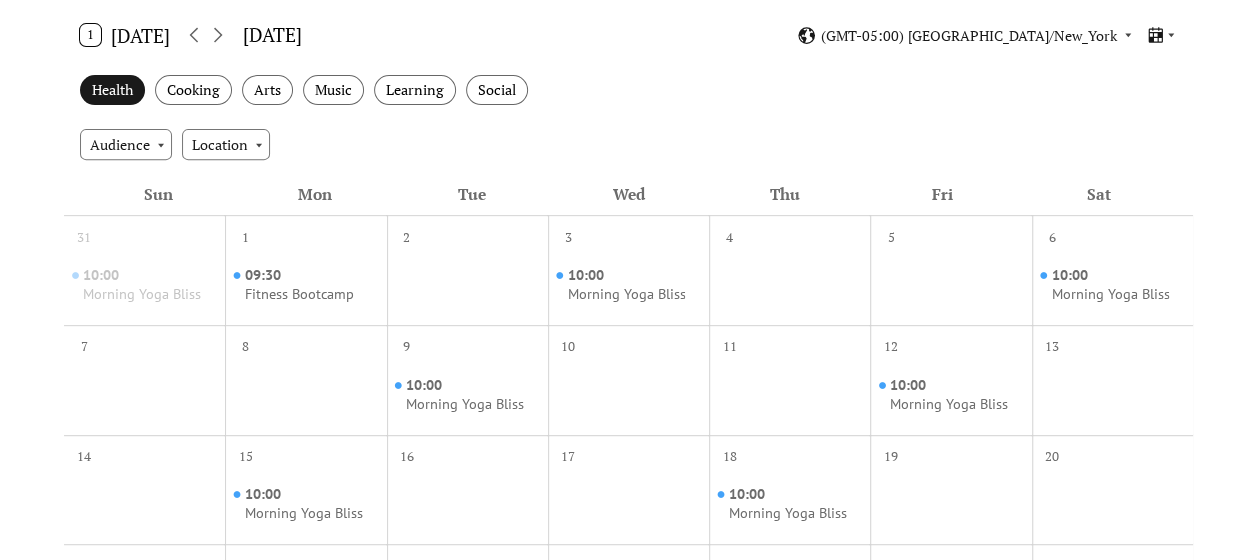 click on "Health" at bounding box center (112, 90) 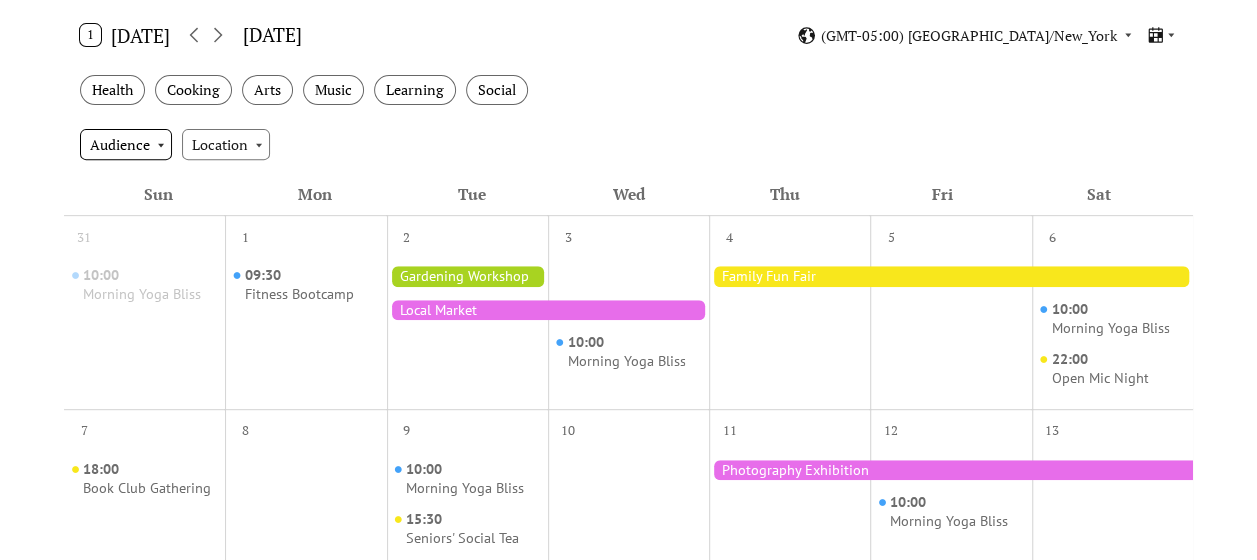 click on "Audience" at bounding box center (126, 144) 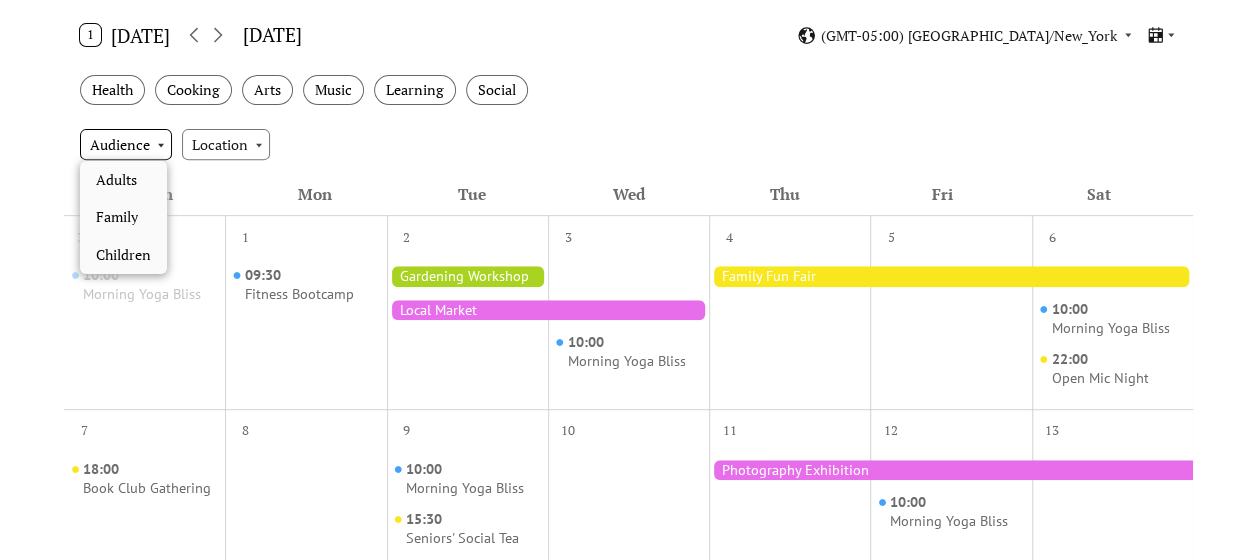 click on "Audience" at bounding box center (126, 144) 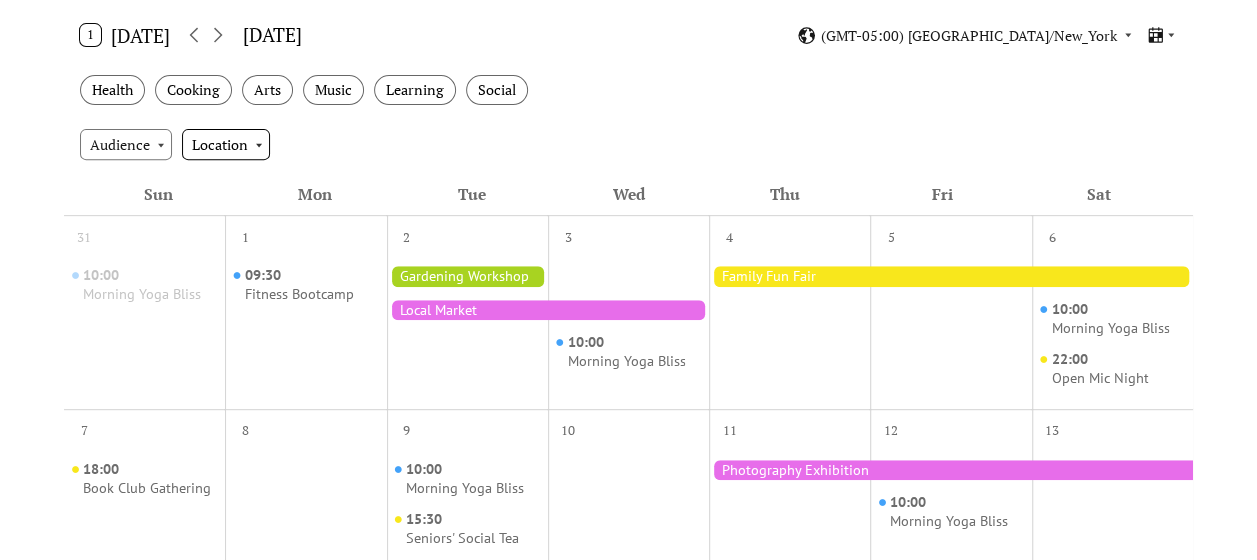 click on "Location" at bounding box center (226, 144) 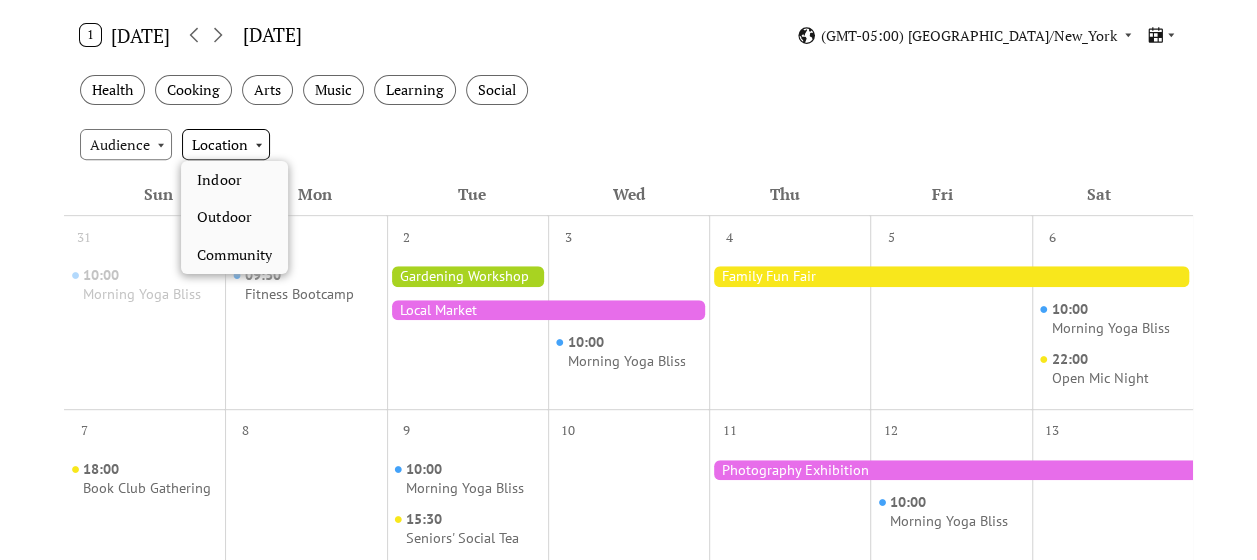 click on "Location" at bounding box center (226, 144) 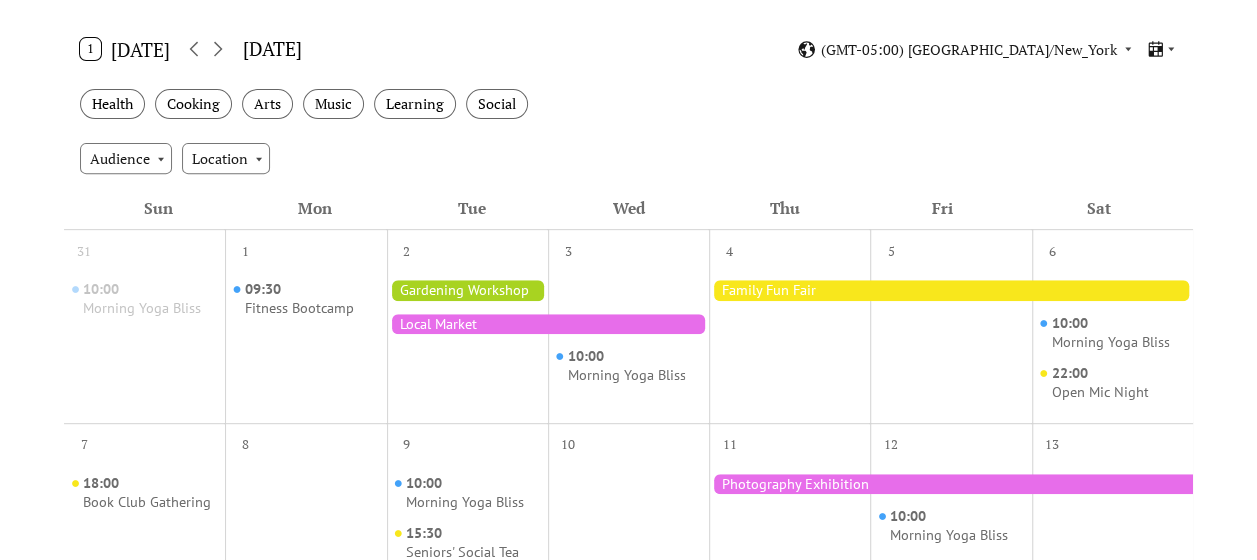 scroll, scrollTop: 328, scrollLeft: 0, axis: vertical 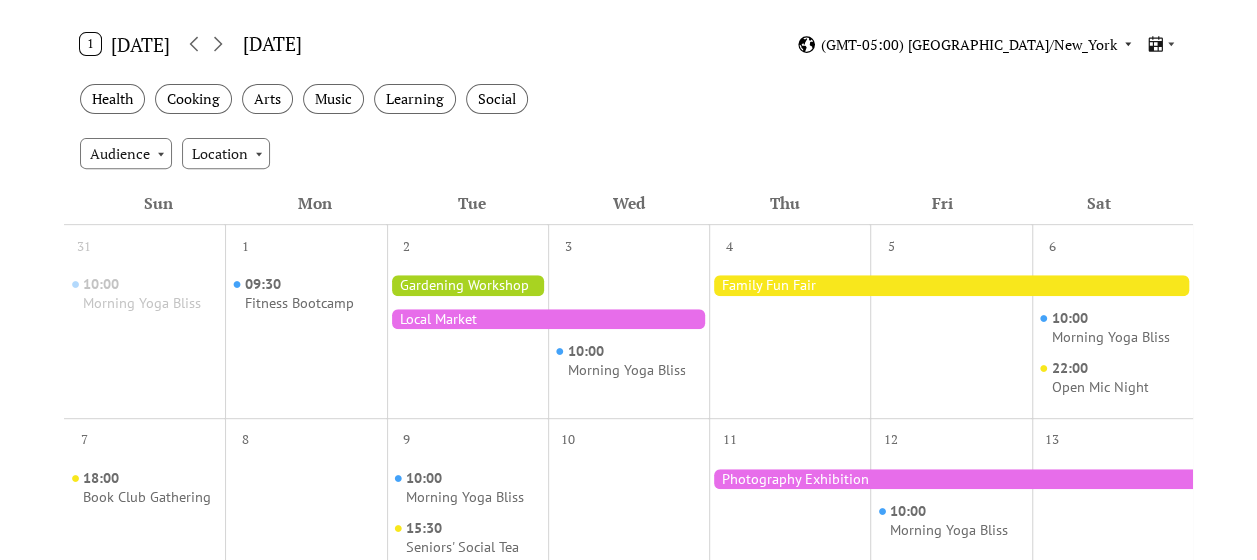 click on "(GMT-05:00) [GEOGRAPHIC_DATA]/New_York" at bounding box center [969, 45] 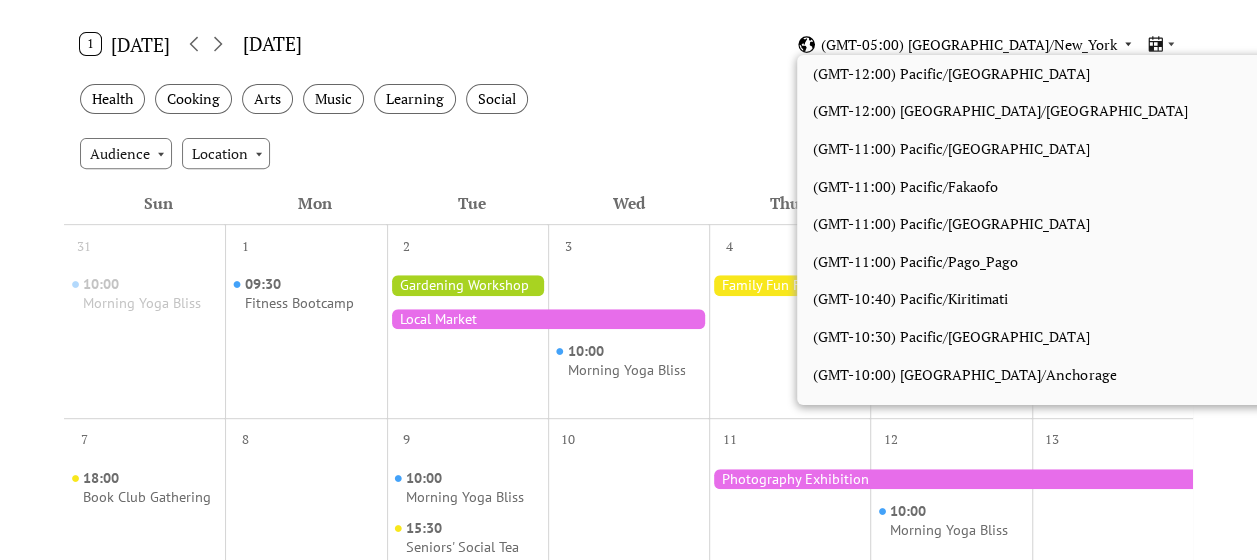 scroll, scrollTop: 1692, scrollLeft: 0, axis: vertical 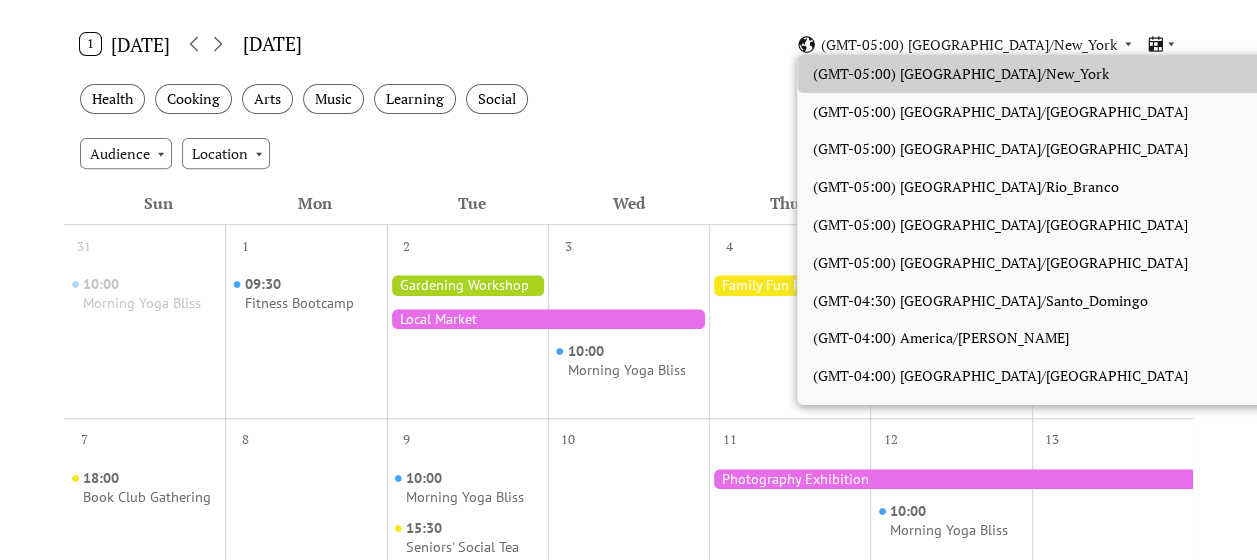 click on "Health Cooking Arts Music Learning Social" at bounding box center [628, 99] 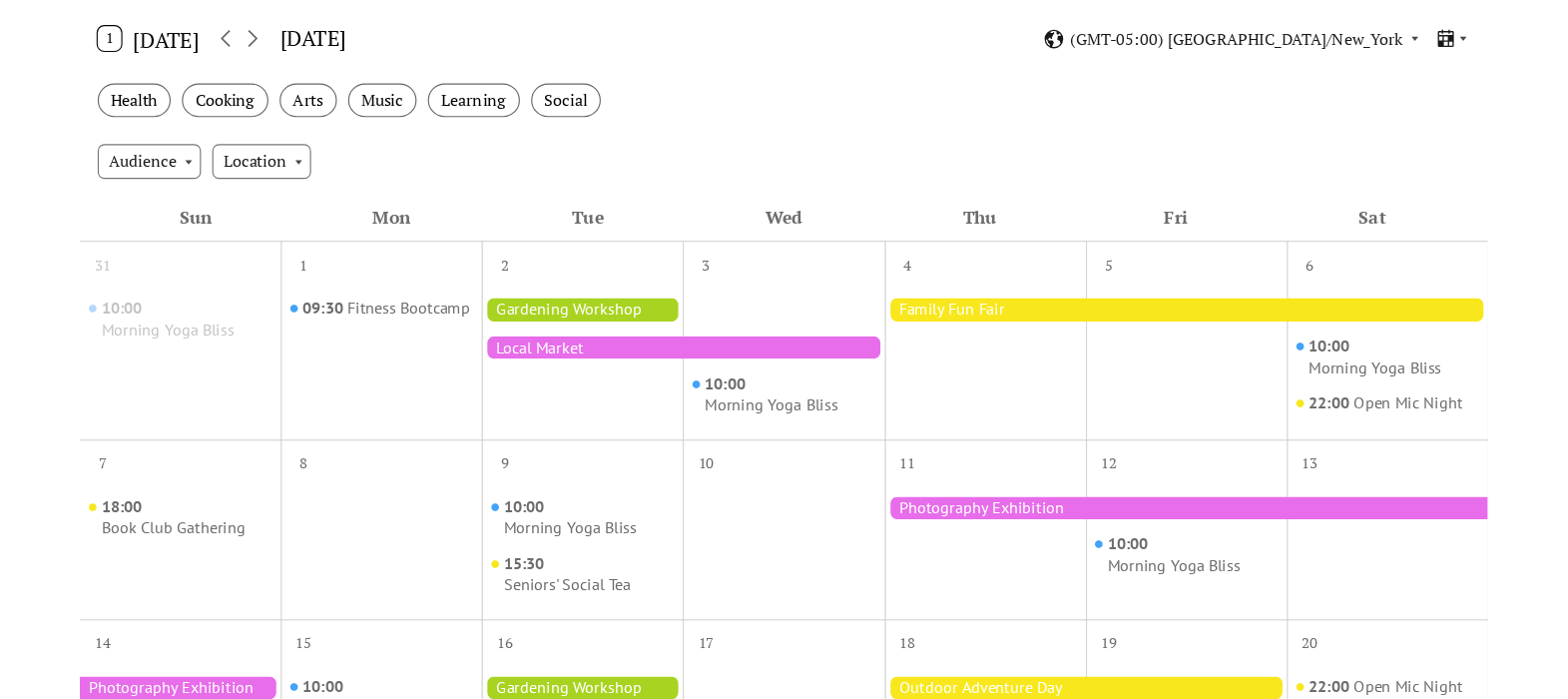 scroll, scrollTop: 338, scrollLeft: 0, axis: vertical 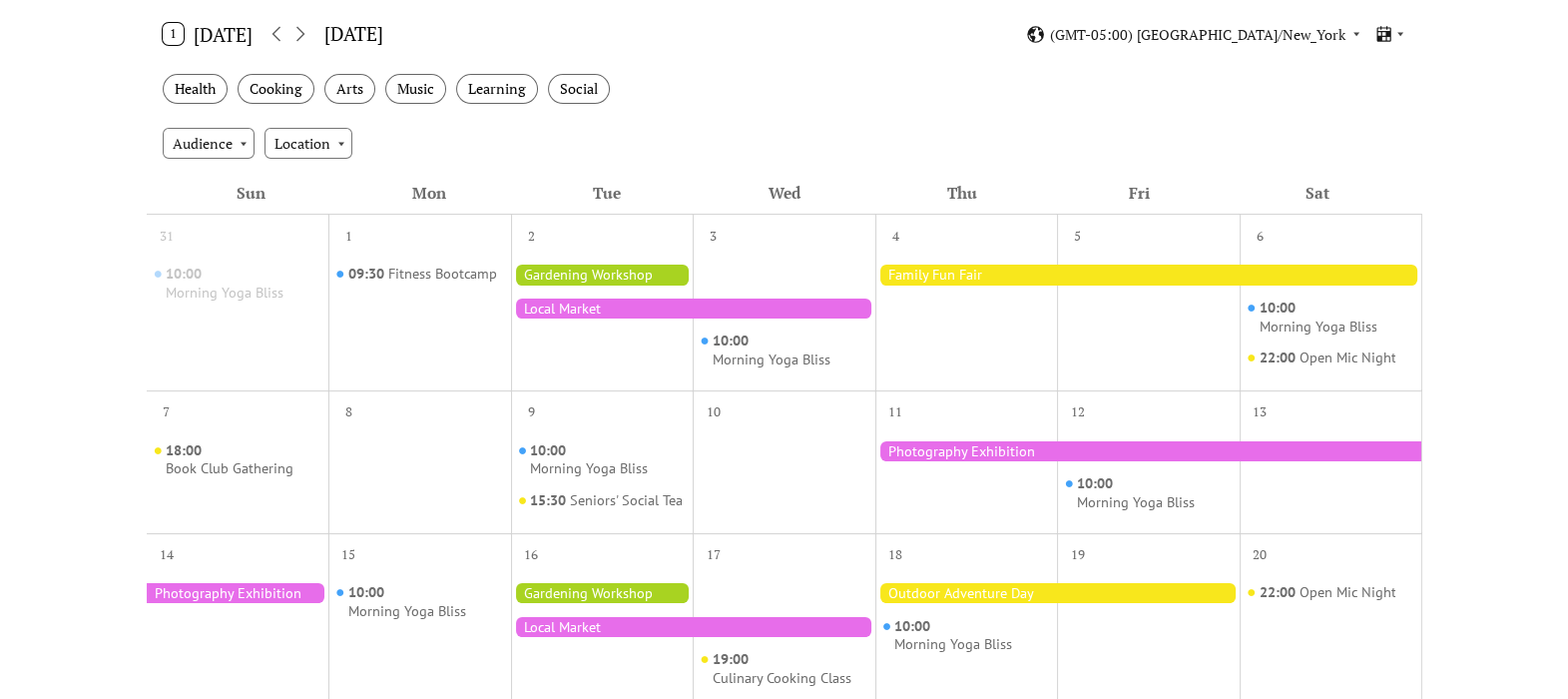 click on "Events Calendar Demo Loading the Events Calendar..." at bounding box center [784, 539] 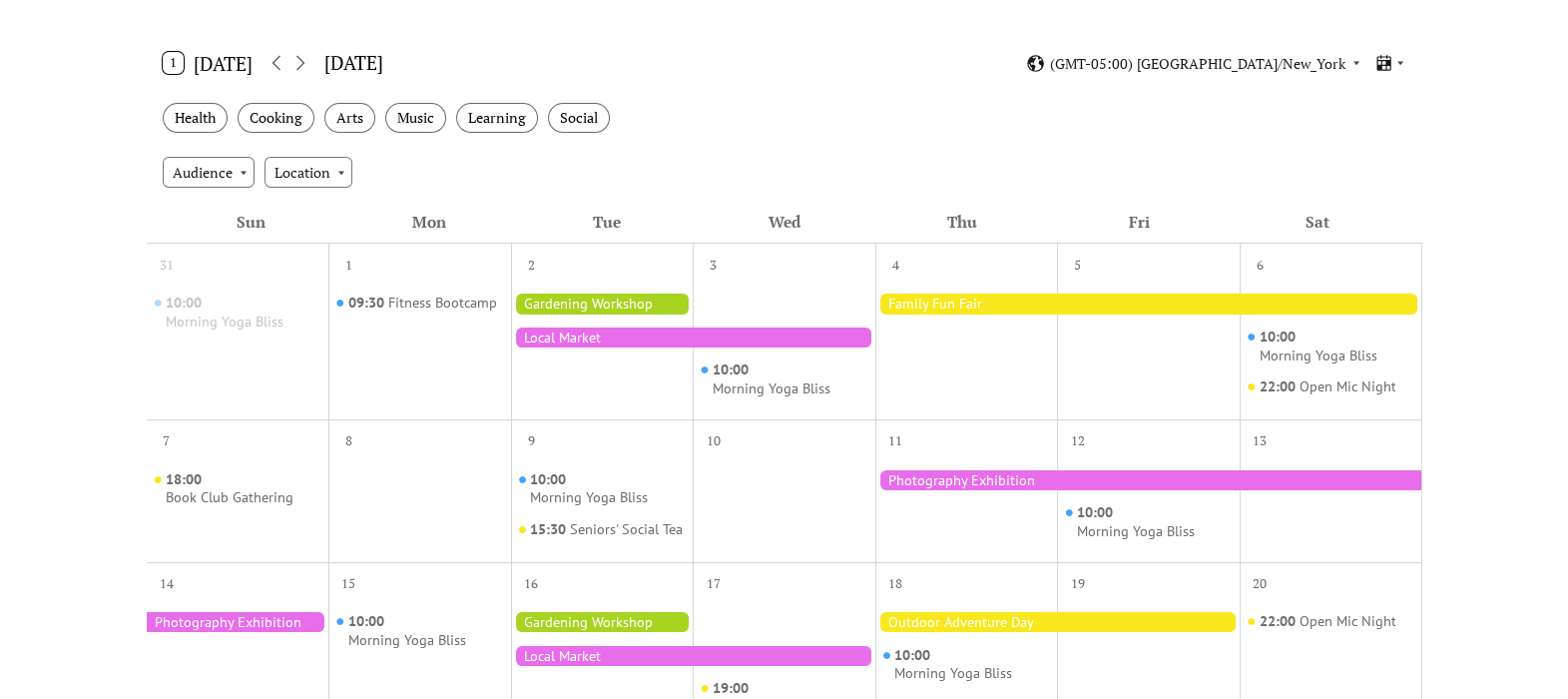 scroll, scrollTop: 310, scrollLeft: 0, axis: vertical 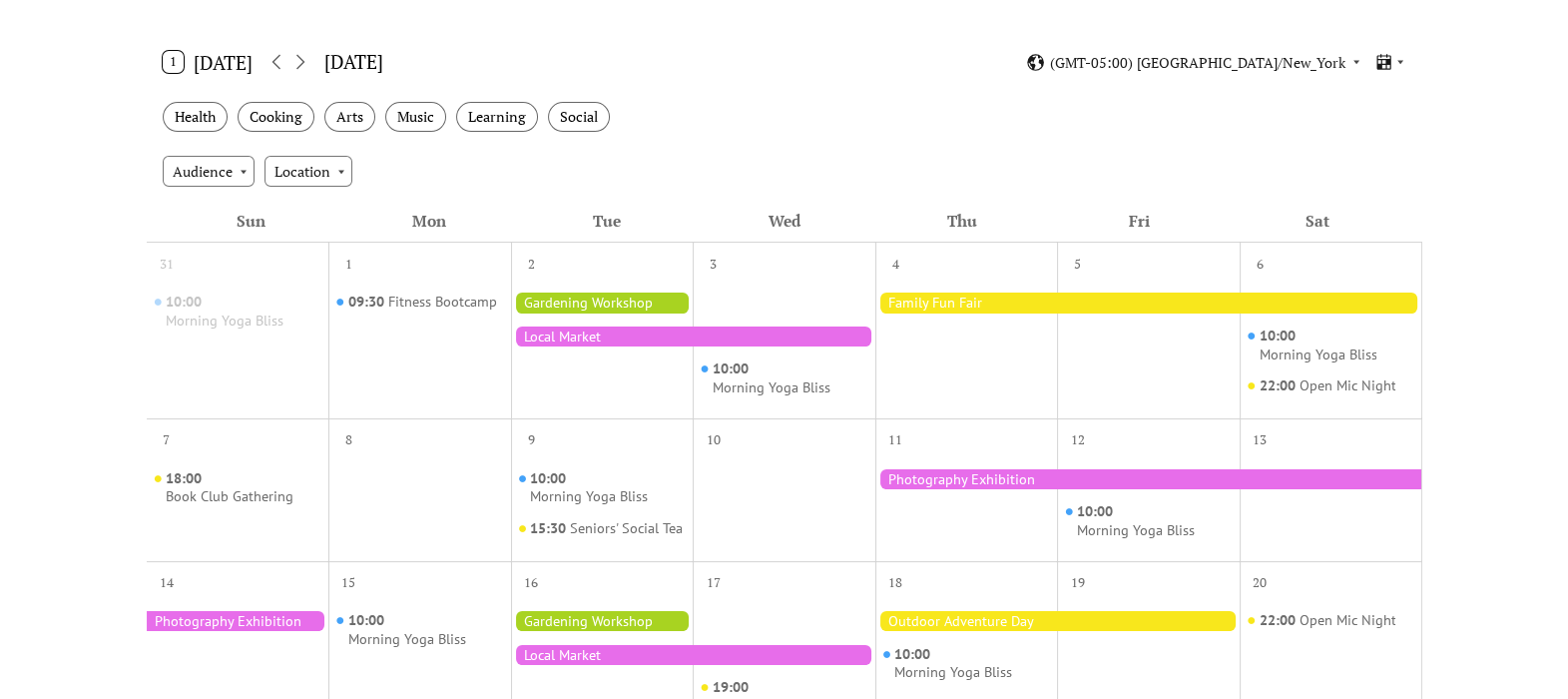 click on "1 [DATE]" at bounding box center [208, 62] 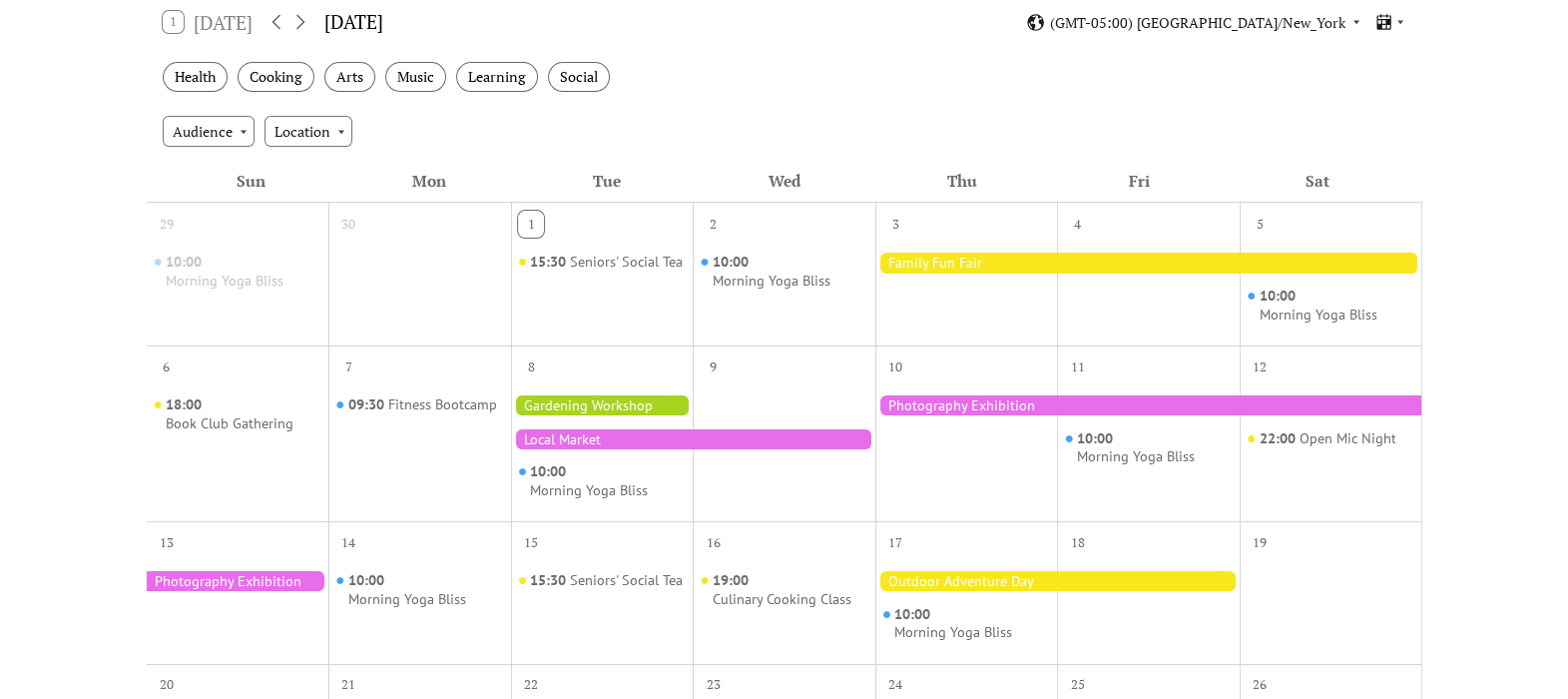 scroll, scrollTop: 349, scrollLeft: 0, axis: vertical 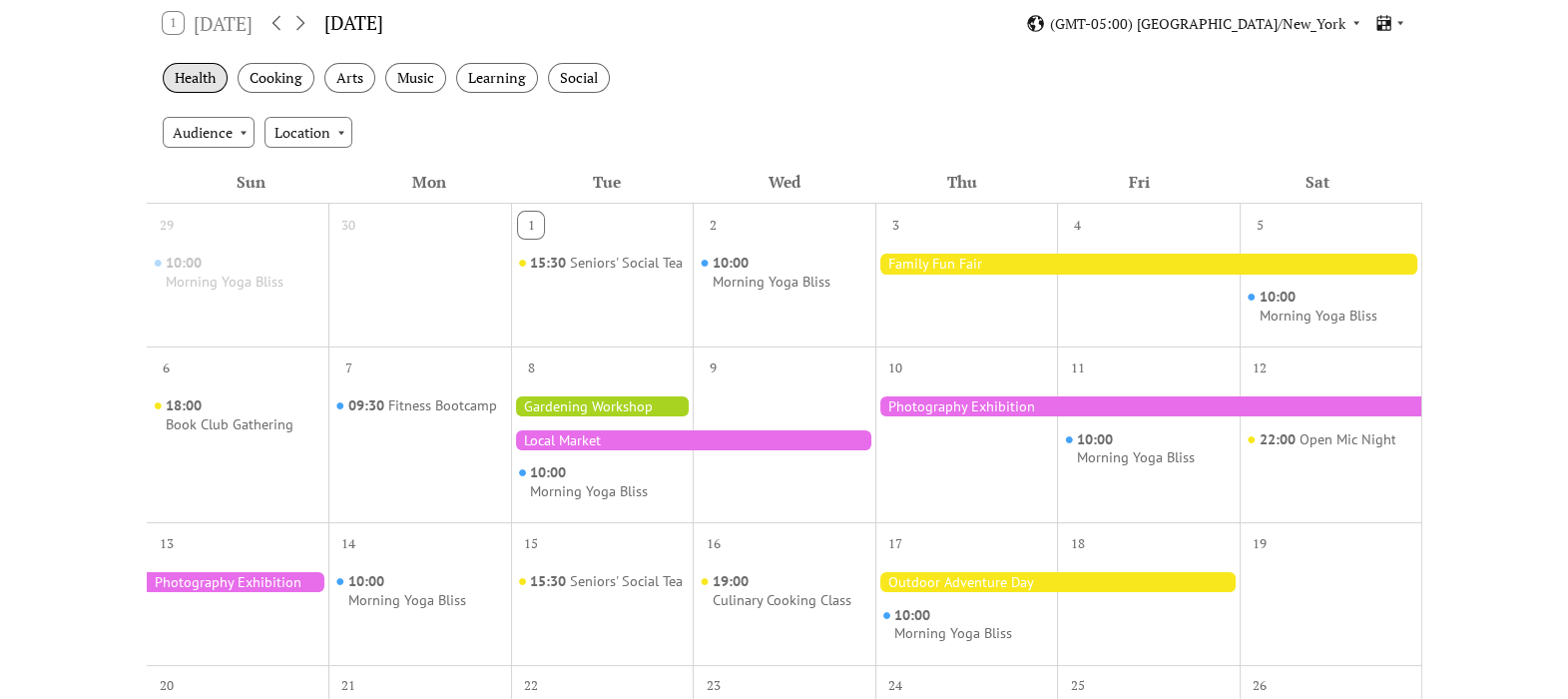 click on "Health" at bounding box center (195, 78) 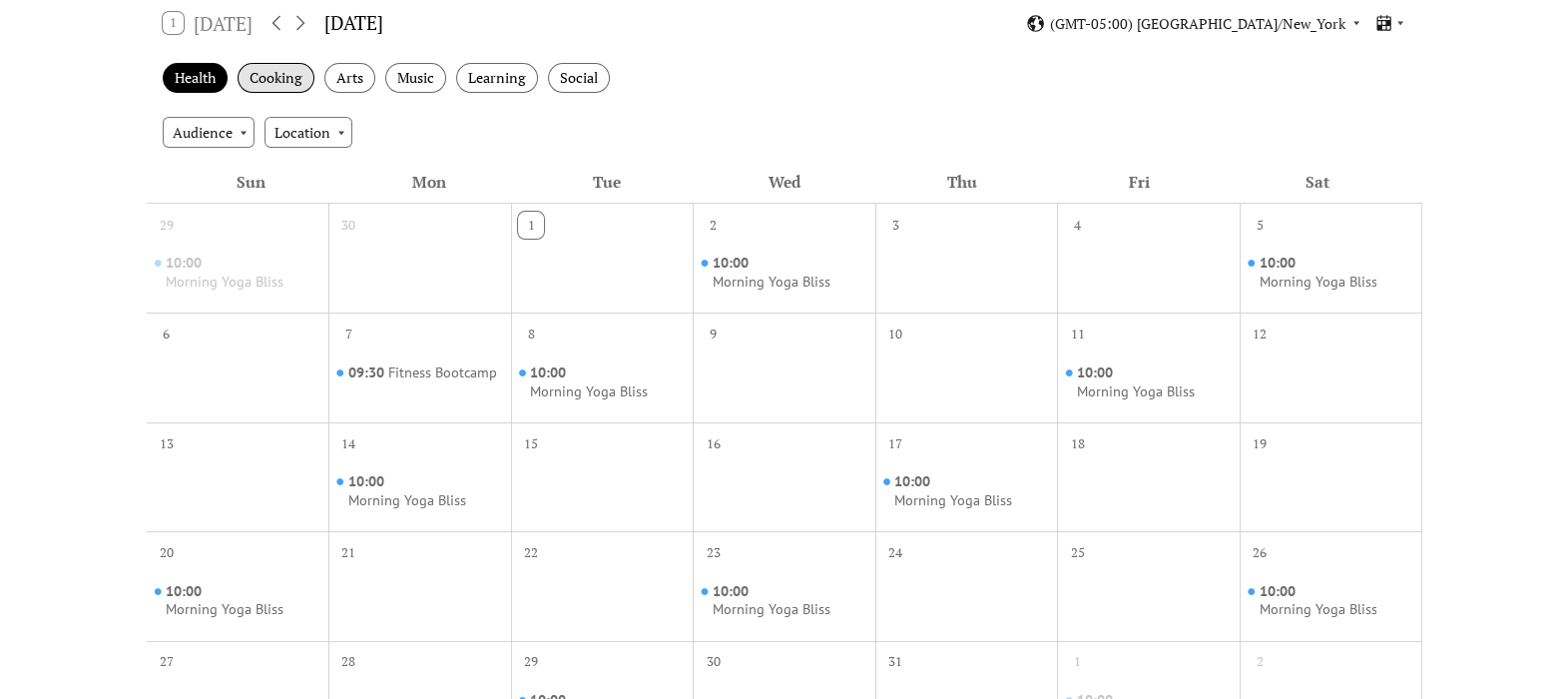 click on "Cooking" at bounding box center (275, 78) 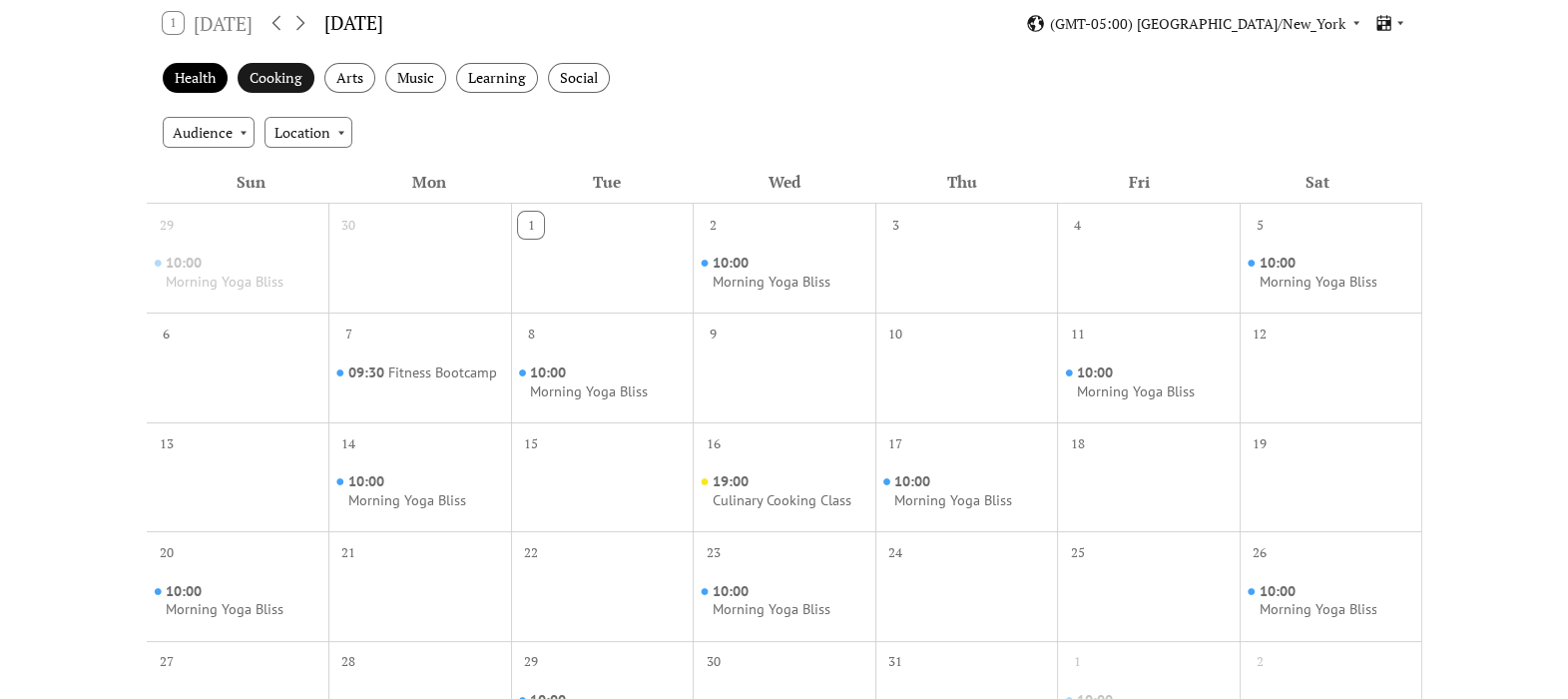 click on "Cooking" at bounding box center (275, 78) 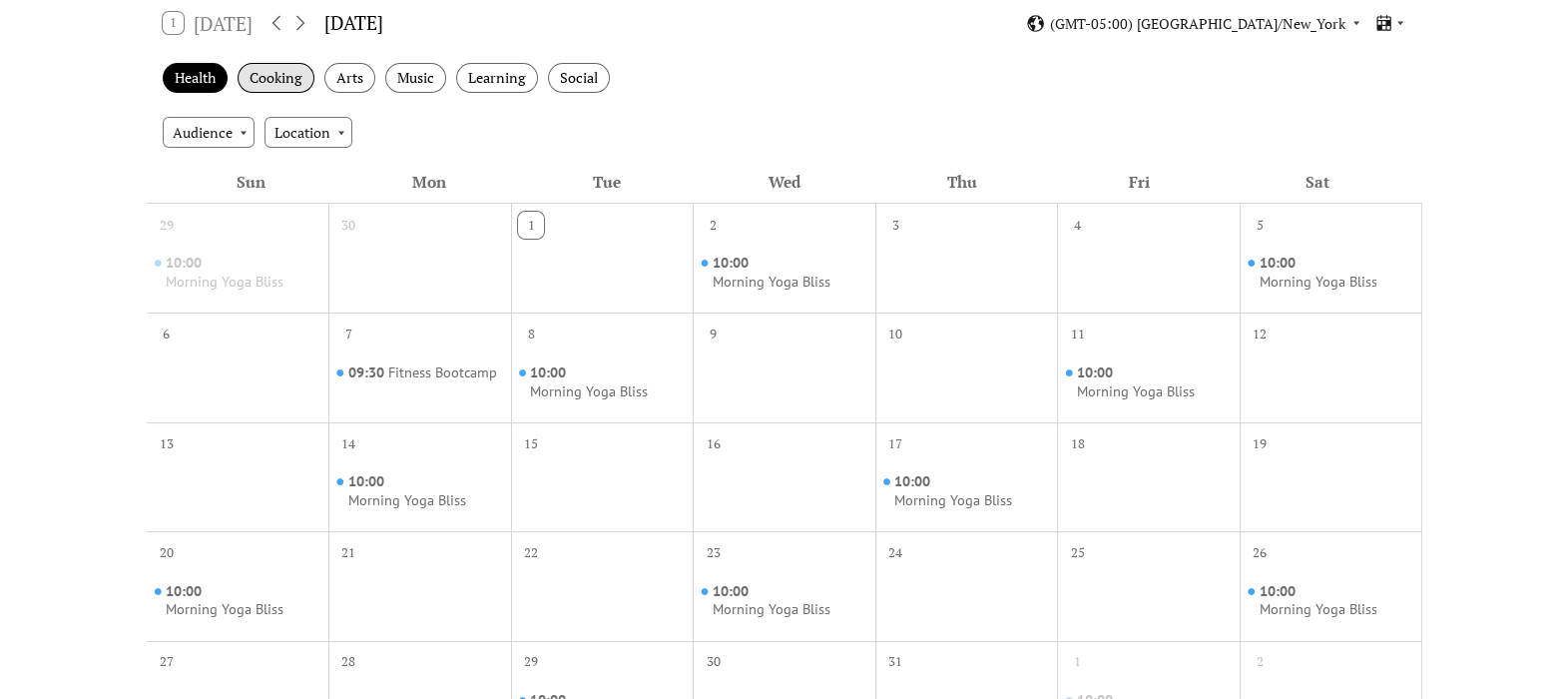 click on "Cooking" at bounding box center [275, 78] 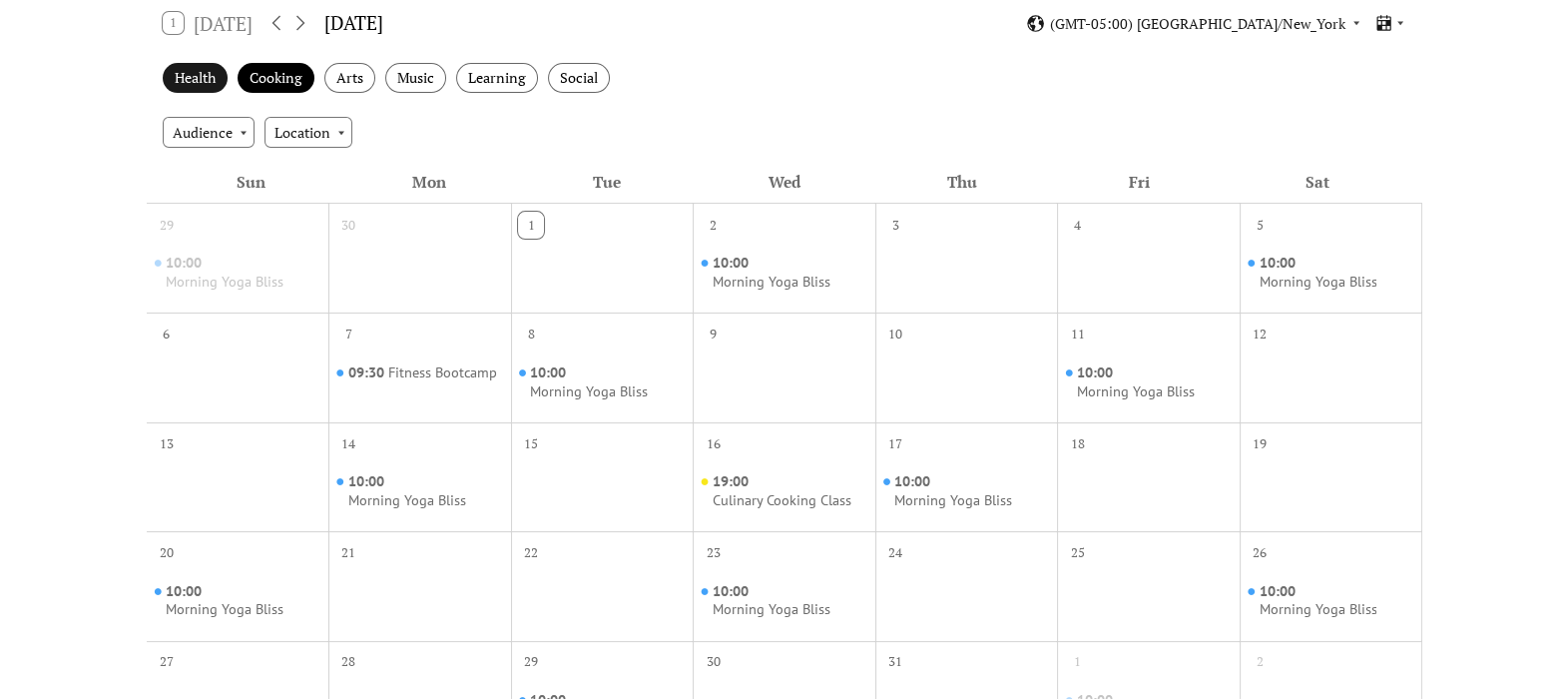 click on "Health" at bounding box center (195, 78) 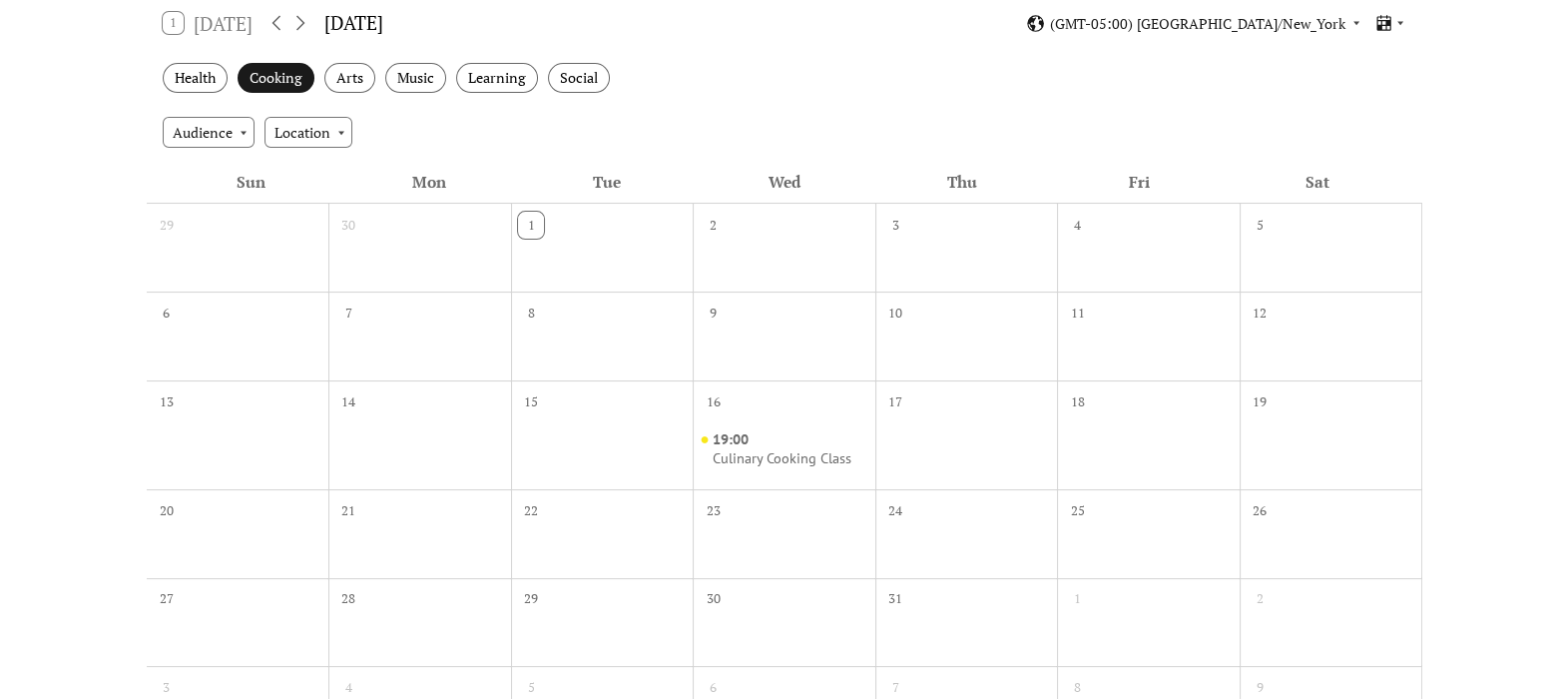 click on "Cooking" at bounding box center (275, 78) 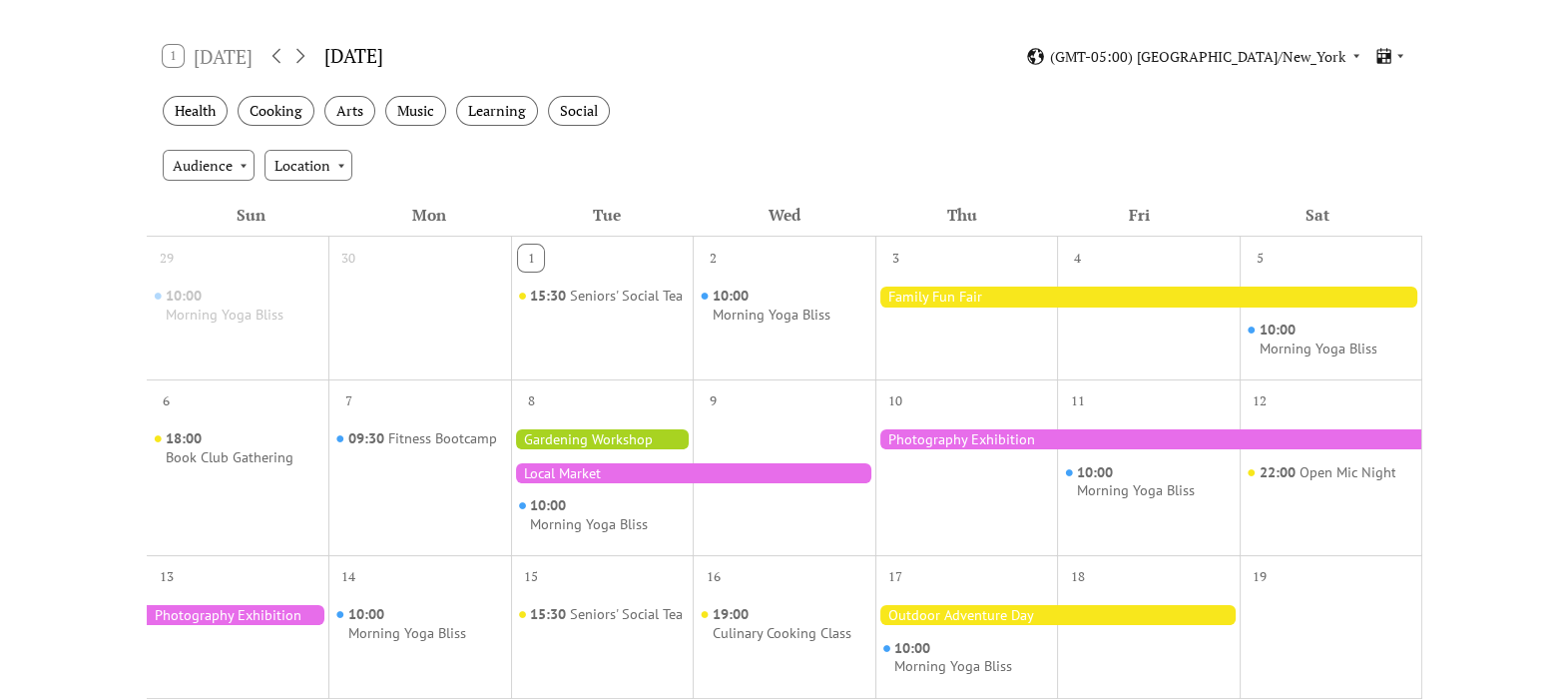 scroll, scrollTop: 314, scrollLeft: 0, axis: vertical 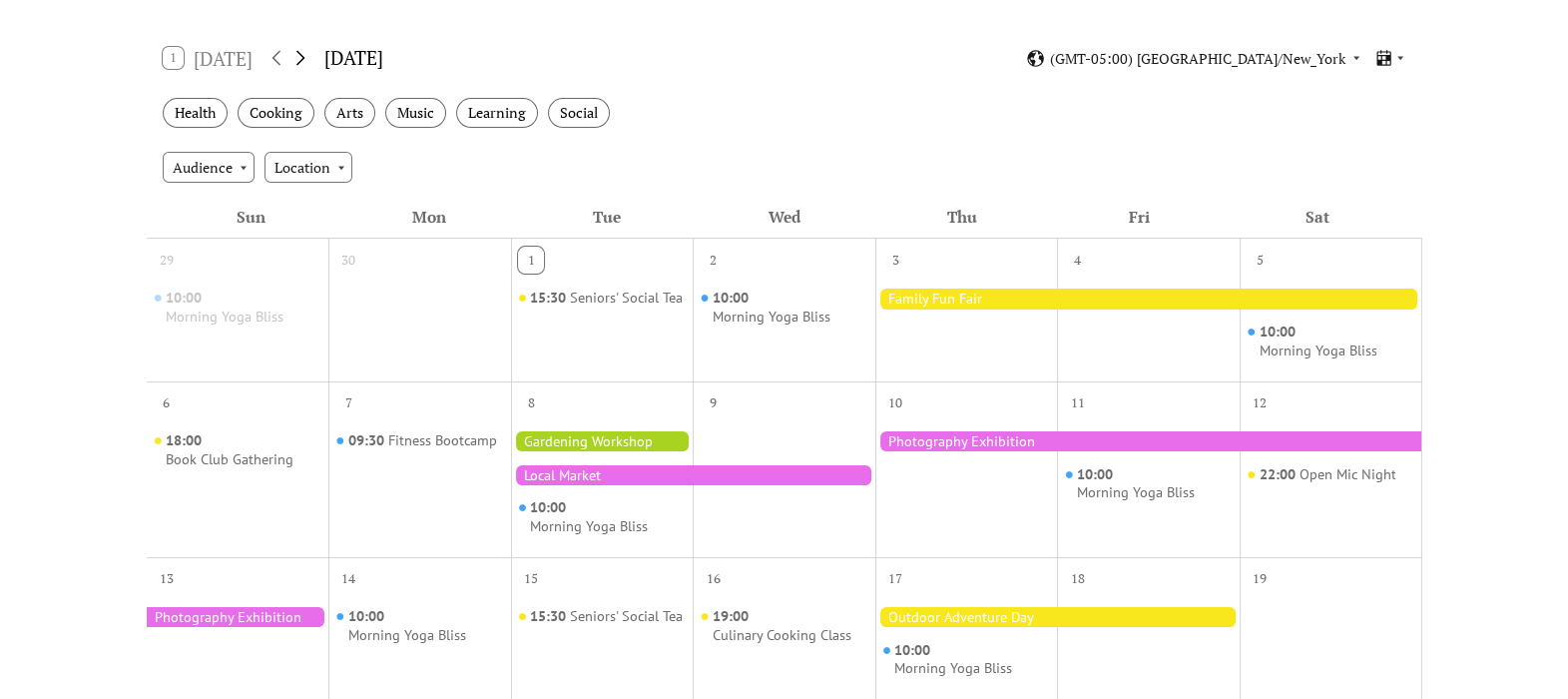click 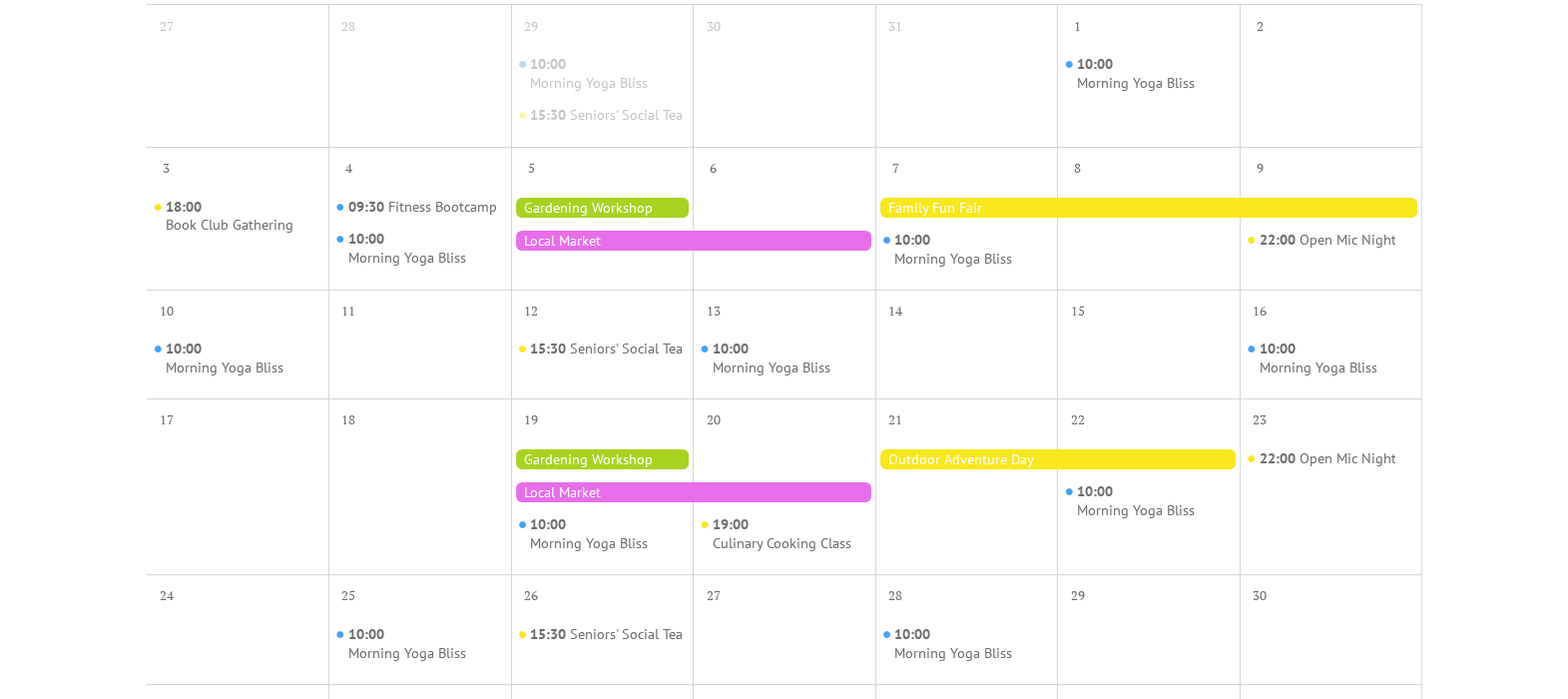 scroll, scrollTop: 548, scrollLeft: 0, axis: vertical 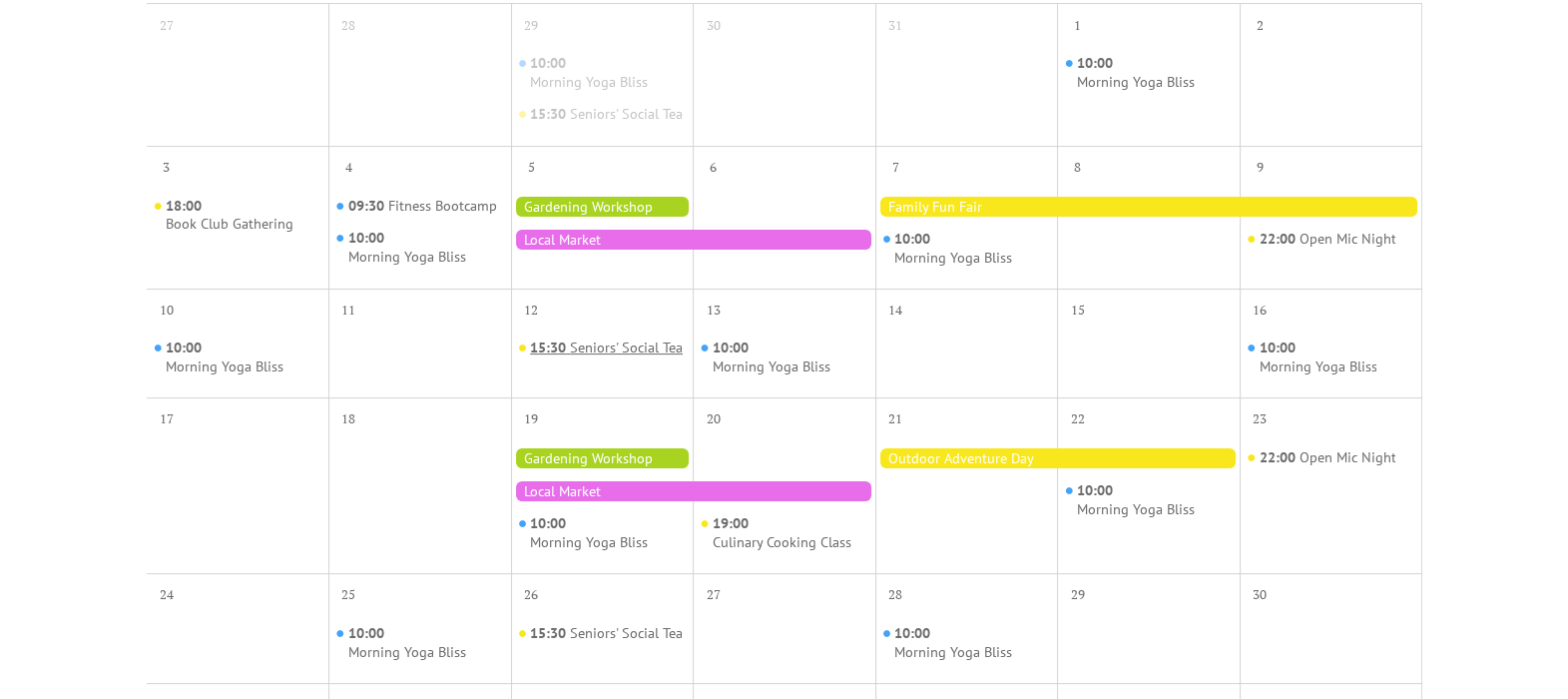 click on "Seniors' Social Tea" at bounding box center [626, 348] 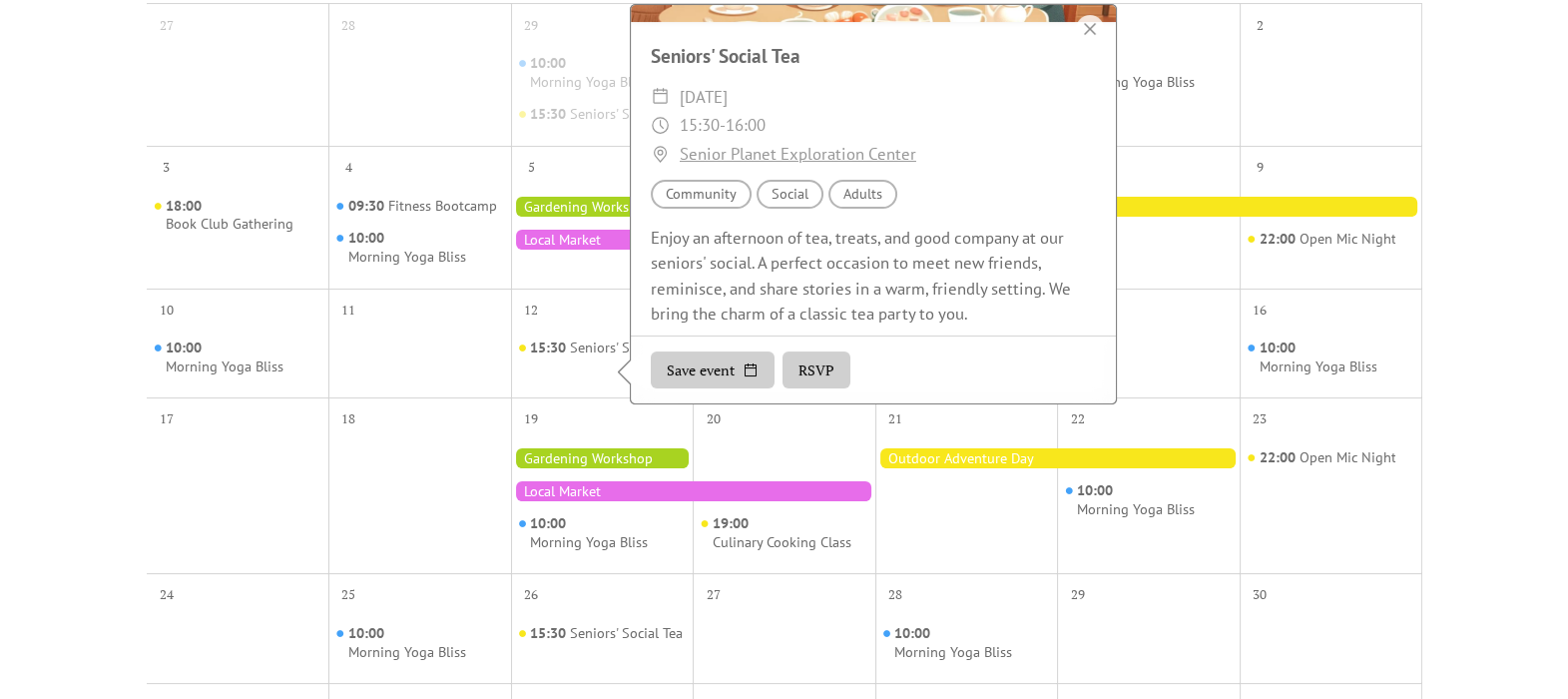 scroll, scrollTop: 234, scrollLeft: 0, axis: vertical 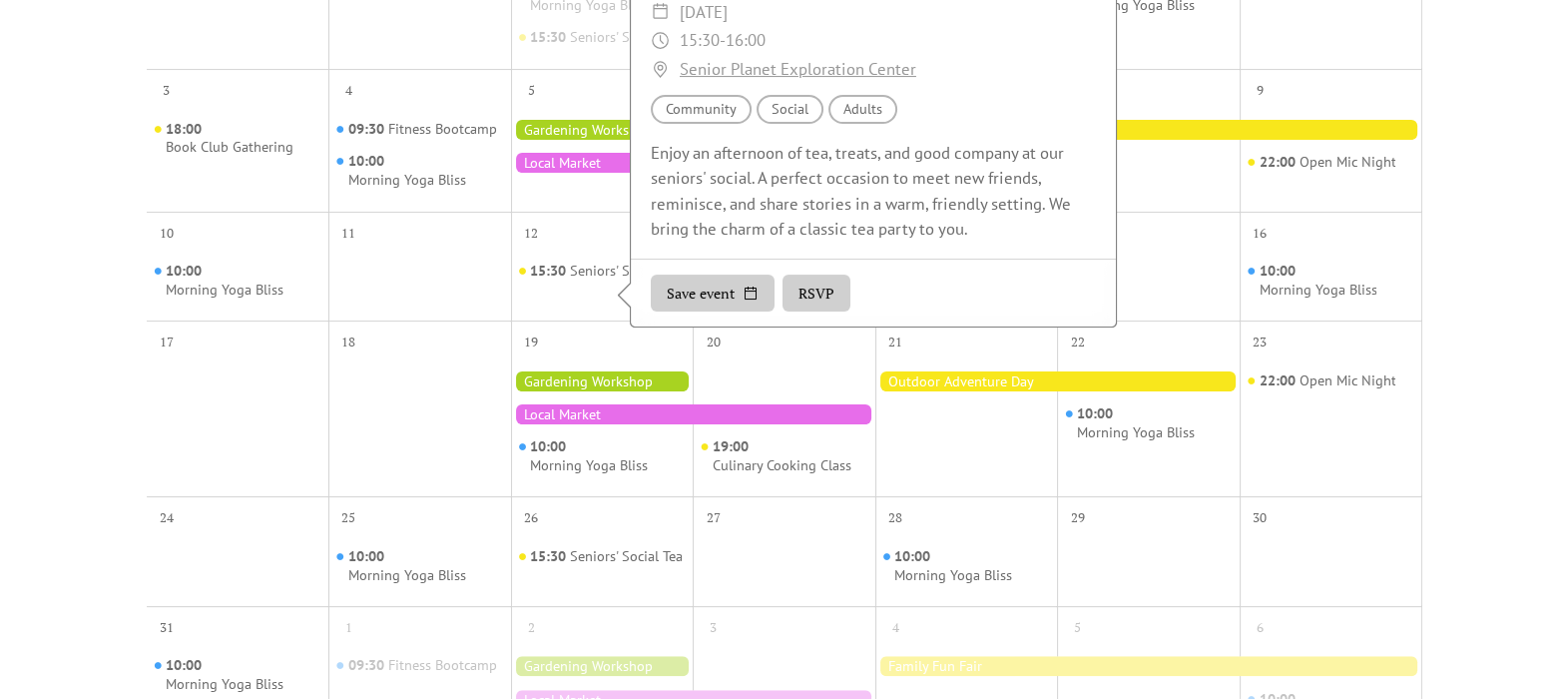 click at bounding box center [966, 423] 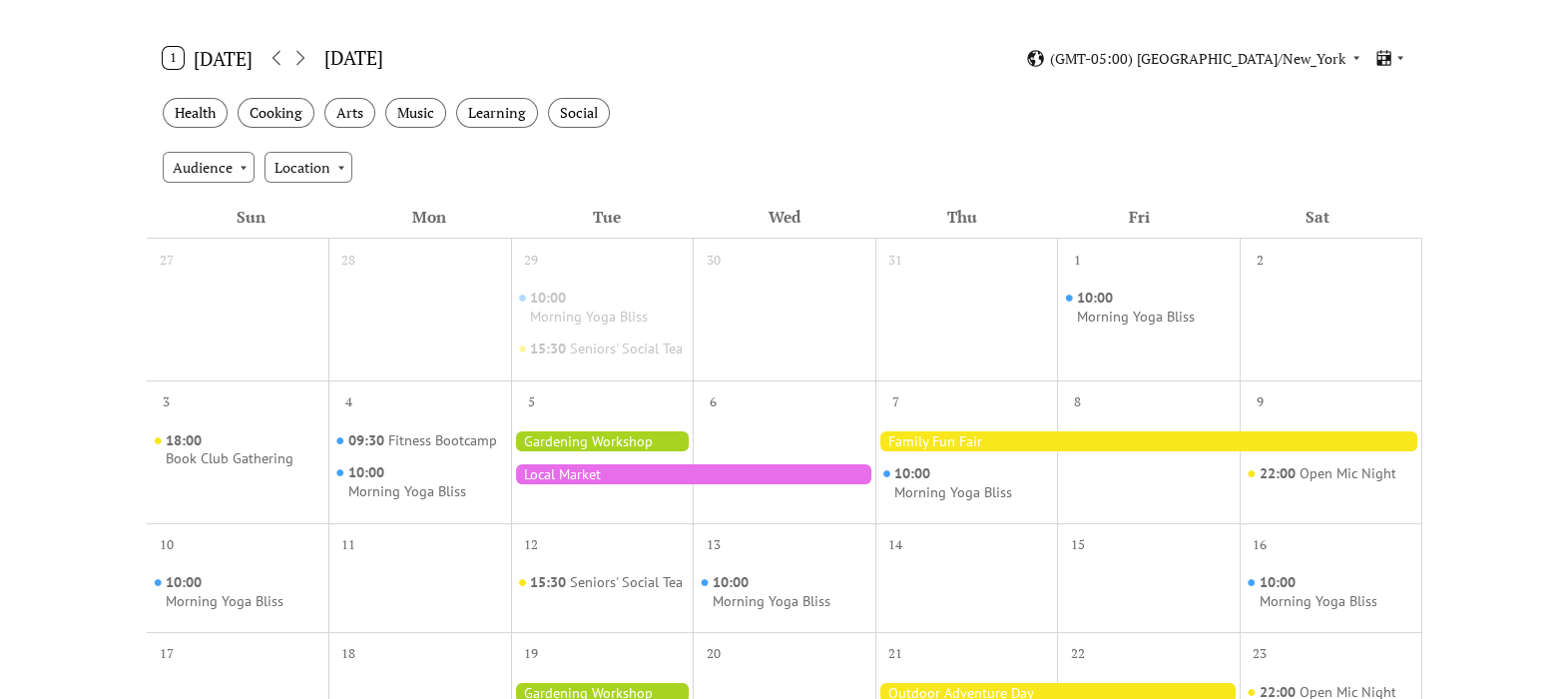 scroll, scrollTop: 315, scrollLeft: 0, axis: vertical 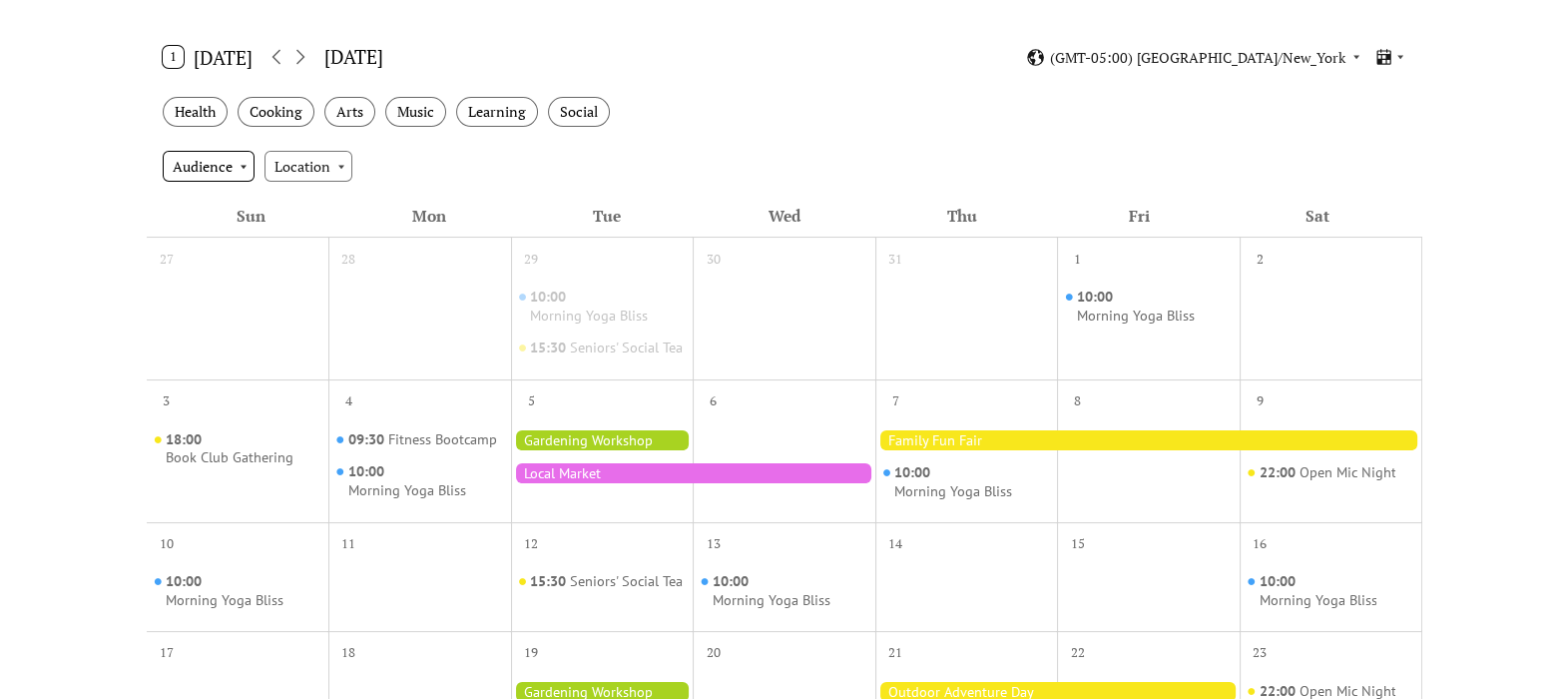 click on "Audience" at bounding box center [209, 166] 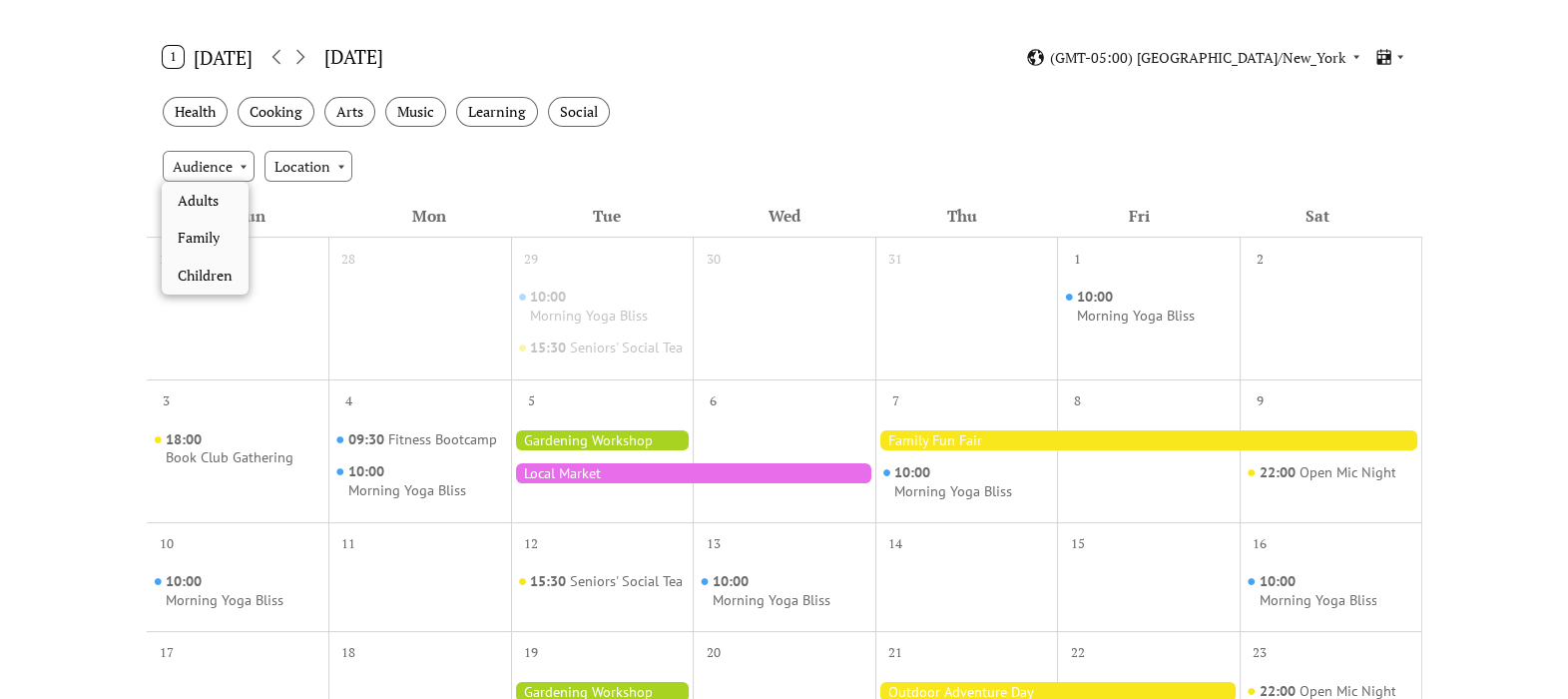 click on "Audience Location" at bounding box center [784, 166] 